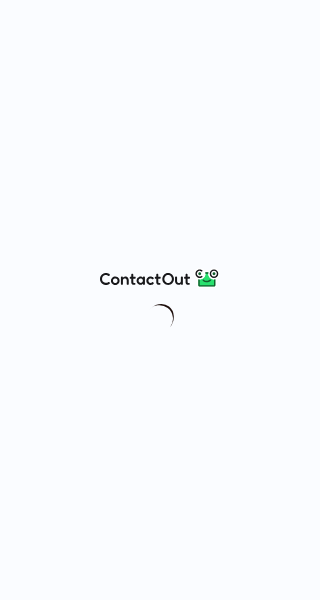 scroll, scrollTop: 0, scrollLeft: 0, axis: both 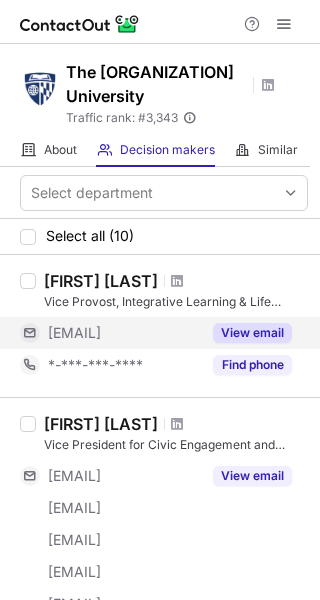 click on "View email" at bounding box center (252, 333) 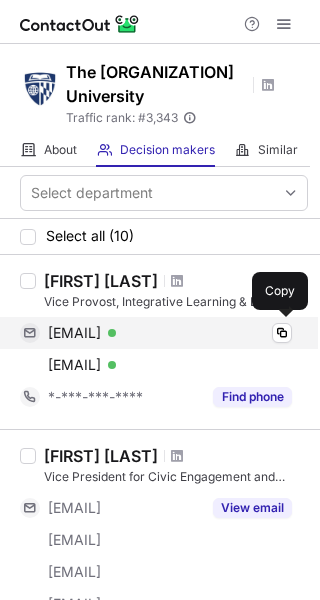 click on "[EMAIL]" at bounding box center (74, 333) 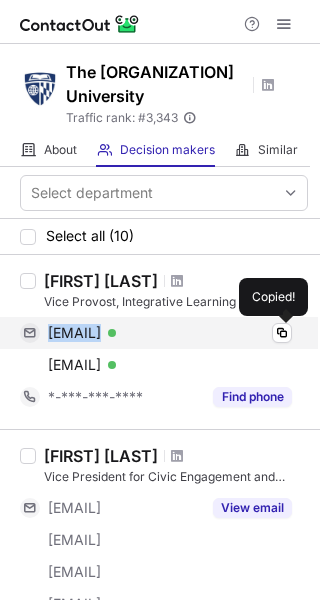click on "faroukdey@hotmail.com" at bounding box center (74, 333) 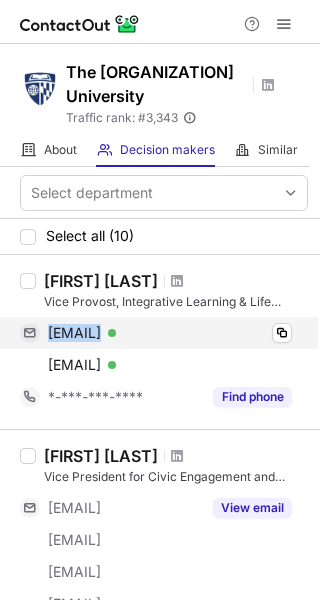 copy on "faroukdey@hotmail.com" 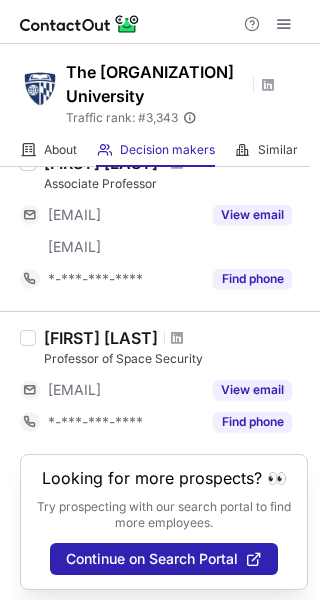 scroll, scrollTop: 1617, scrollLeft: 0, axis: vertical 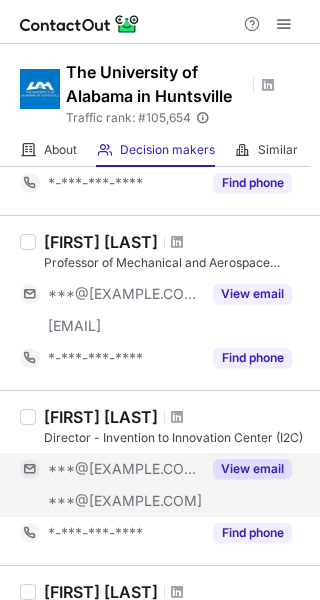 click on "View email" at bounding box center (252, 469) 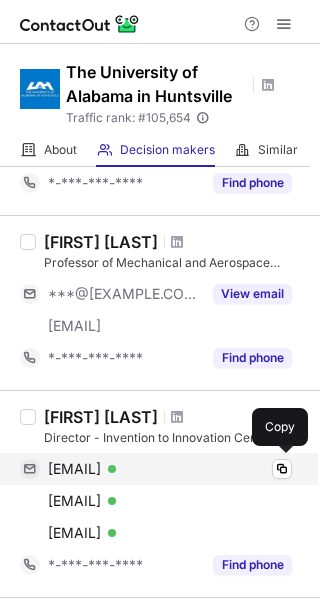 click on "rpjoshi@gmail.com" at bounding box center (74, 469) 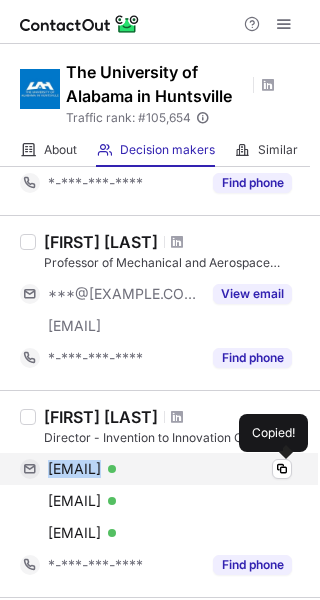 click on "rpjoshi@gmail.com" at bounding box center [74, 469] 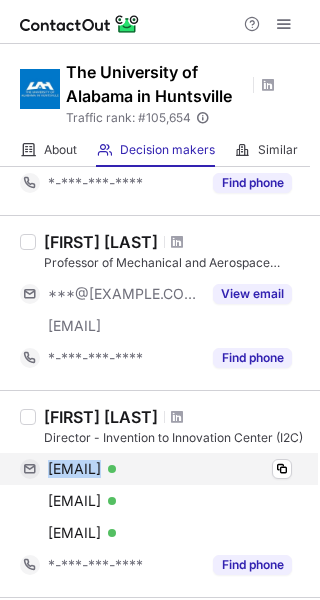 copy on "rpjoshi@gmail.com" 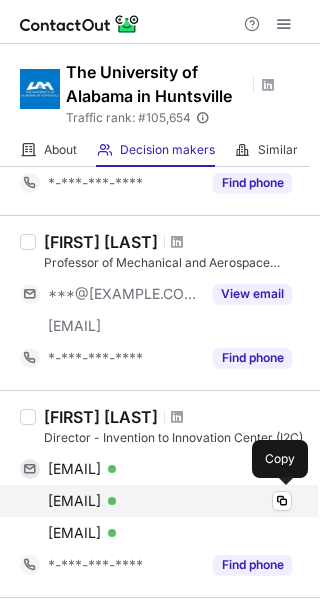 click on "joshhaley99@gmail.com" at bounding box center [74, 501] 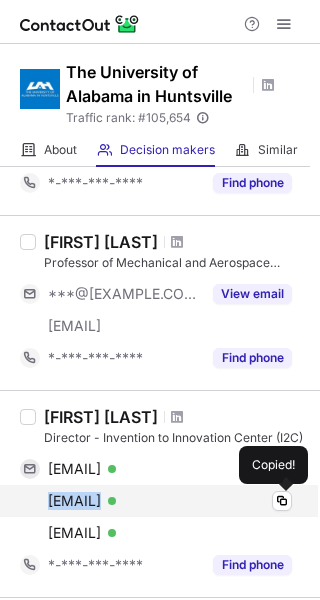 click on "joshhaley99@gmail.com" at bounding box center (74, 501) 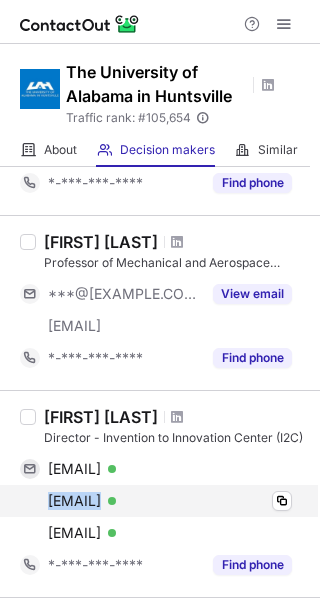 copy on "joshhaley99@gmail.com" 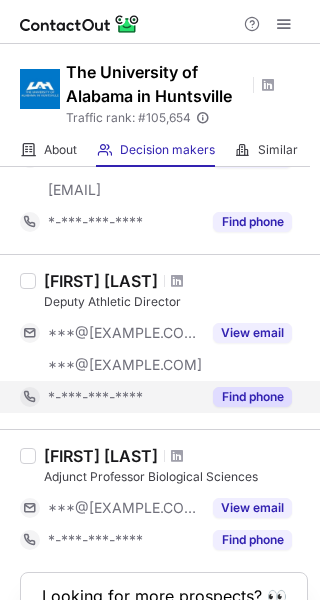 scroll, scrollTop: 1521, scrollLeft: 0, axis: vertical 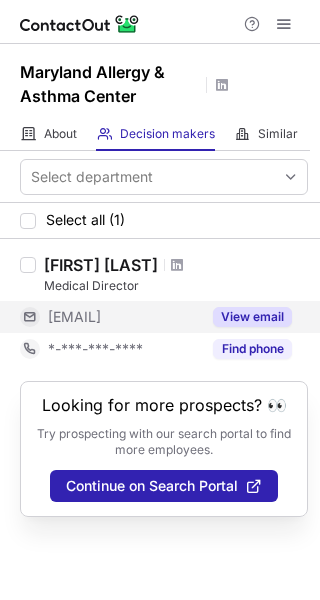 click on "View email" at bounding box center (252, 317) 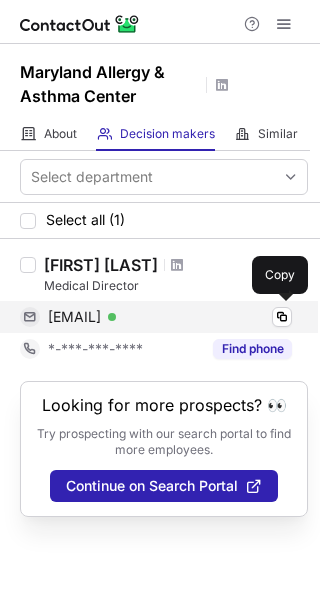 click on "rnwadiuko@mdaac.com" at bounding box center (74, 317) 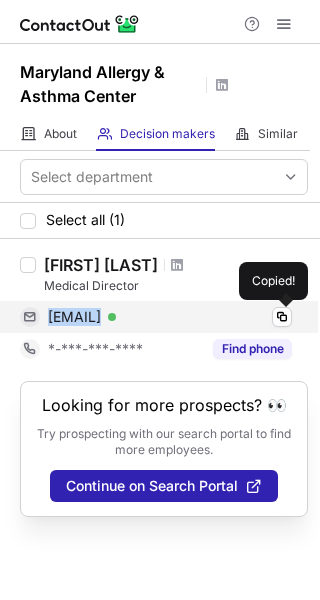 click on "rnwadiuko@mdaac.com" at bounding box center (74, 317) 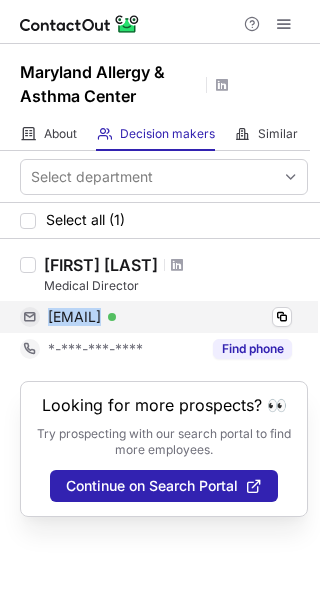 copy on "rnwadiuko@mdaac.com" 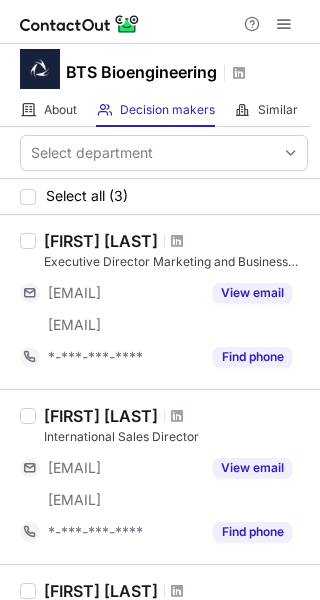 scroll, scrollTop: 0, scrollLeft: 0, axis: both 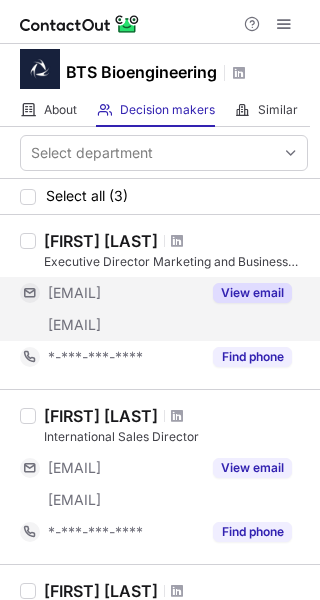click on "View email" at bounding box center (252, 293) 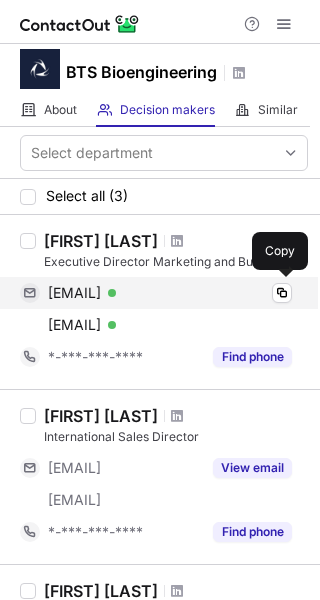 click on "[EMAIL]" at bounding box center (74, 293) 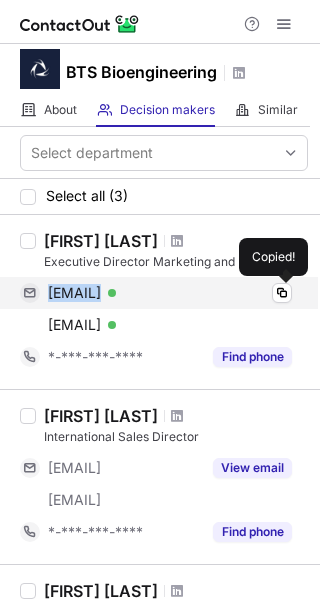 click on "[EMAIL]" at bounding box center (74, 293) 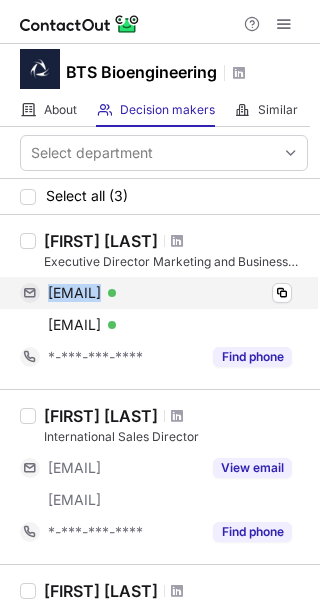 copy on "[EMAIL]" 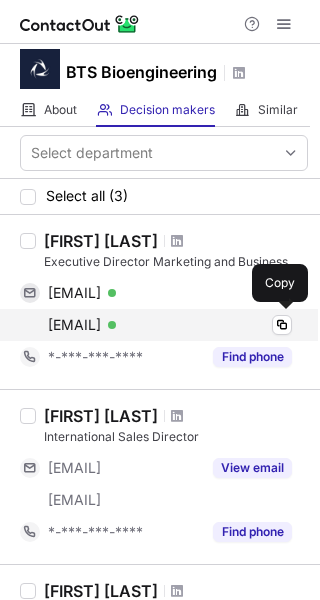 click on "[EMAIL] Verified Copy" at bounding box center [156, 325] 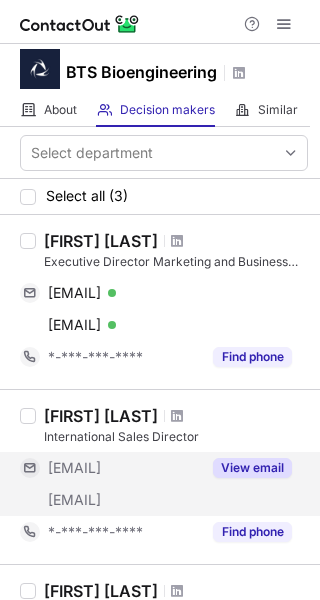 scroll, scrollTop: 100, scrollLeft: 0, axis: vertical 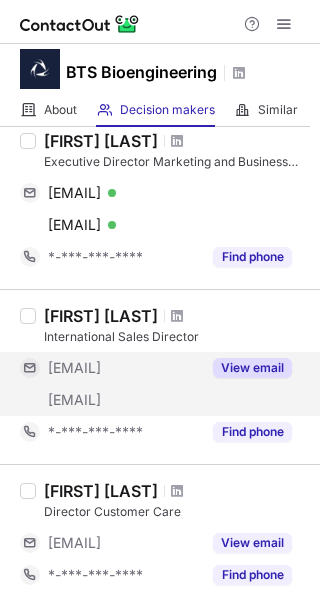 click on "View email" at bounding box center [252, 368] 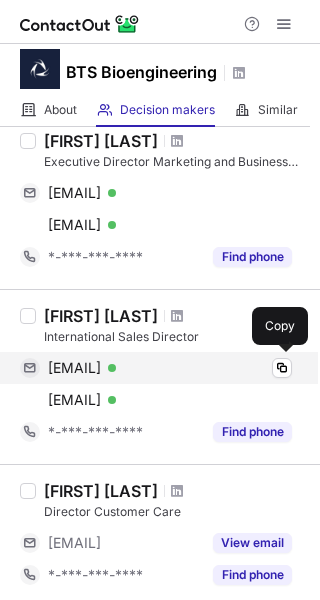 click on "fabio.rossi@bts.it" at bounding box center (74, 368) 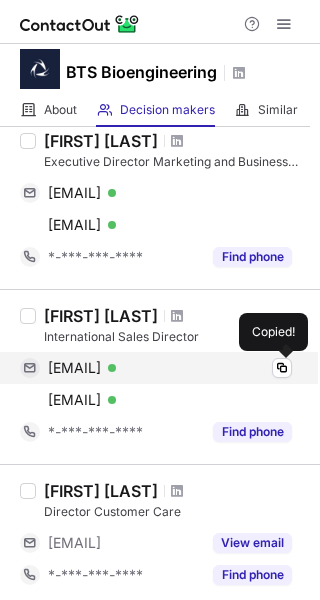 click on "fabio.rossi@bts.it" at bounding box center (74, 368) 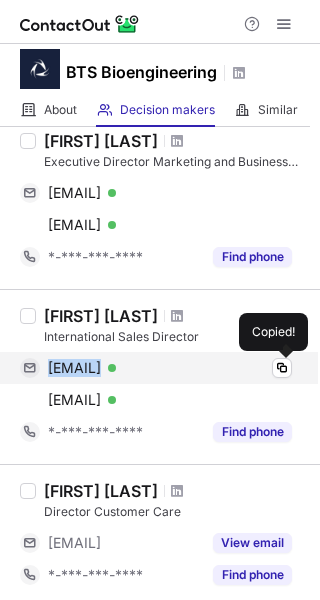 click on "fabio.rossi@bts.it" at bounding box center [74, 368] 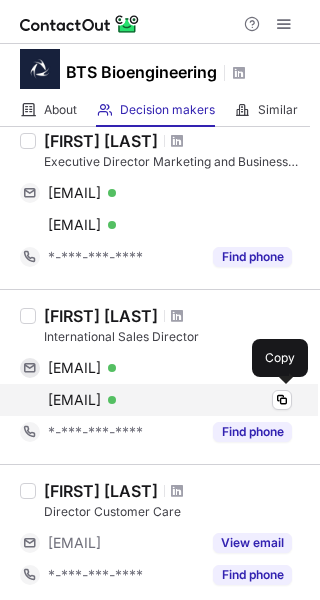 drag, startPoint x: 94, startPoint y: 361, endPoint x: 74, endPoint y: 398, distance: 42.059483 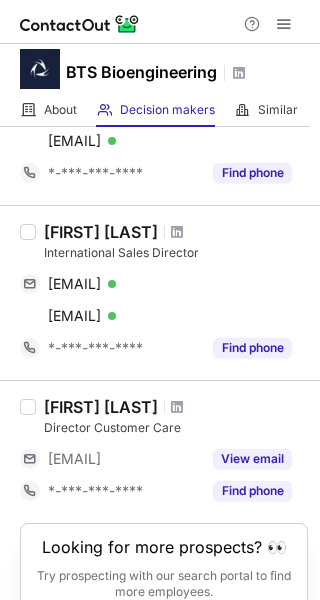 scroll, scrollTop: 258, scrollLeft: 0, axis: vertical 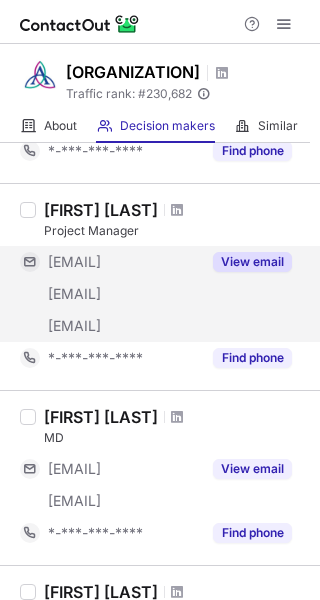 click on "View email" at bounding box center [252, 262] 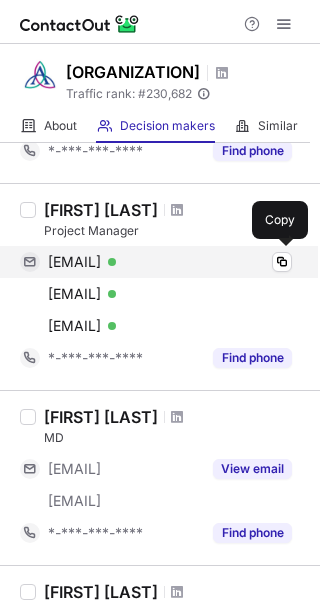 click on "jencrichards@gmail.com" at bounding box center (74, 262) 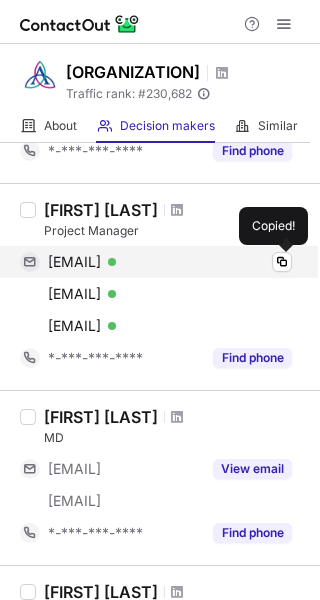 click on "jencrichards@gmail.com" at bounding box center (74, 262) 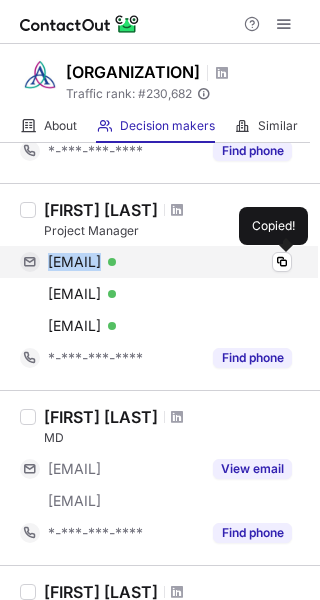click on "jencrichards@gmail.com" at bounding box center (74, 262) 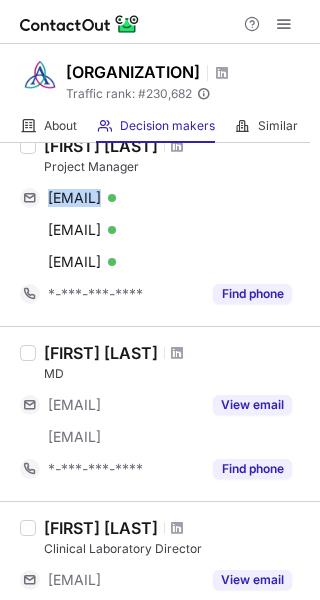 scroll, scrollTop: 800, scrollLeft: 0, axis: vertical 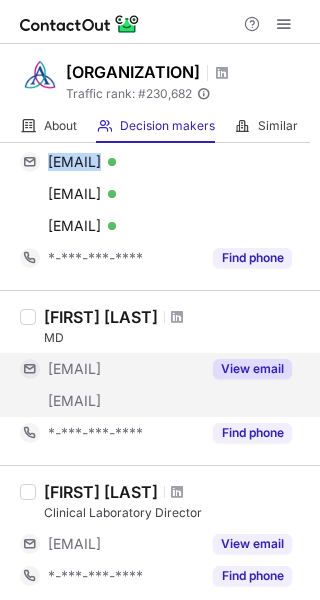click on "View email" at bounding box center [252, 369] 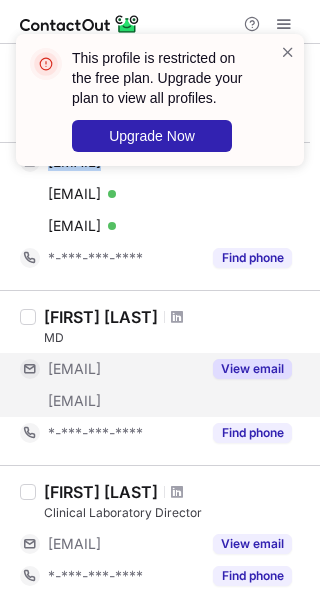 scroll, scrollTop: 1000, scrollLeft: 0, axis: vertical 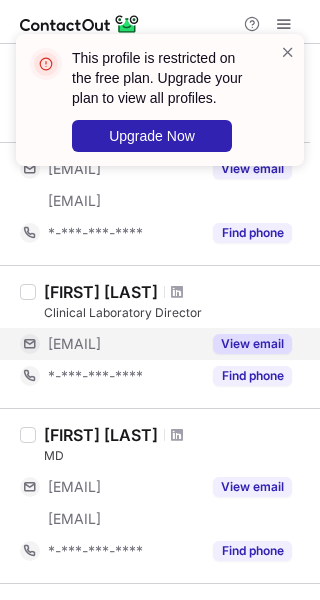 click on "View email" at bounding box center [252, 344] 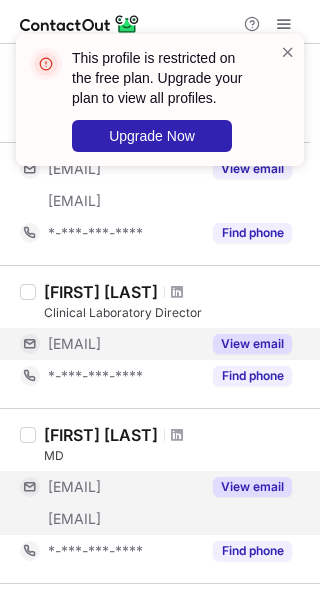 click on "View email" at bounding box center (252, 487) 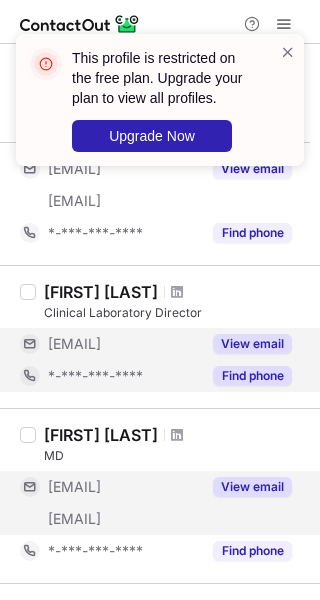 scroll, scrollTop: 1400, scrollLeft: 0, axis: vertical 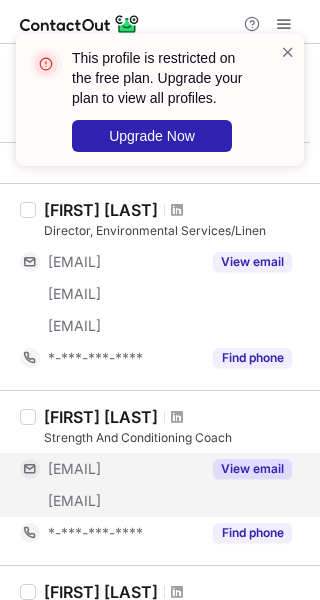 click on "View email" at bounding box center [252, 469] 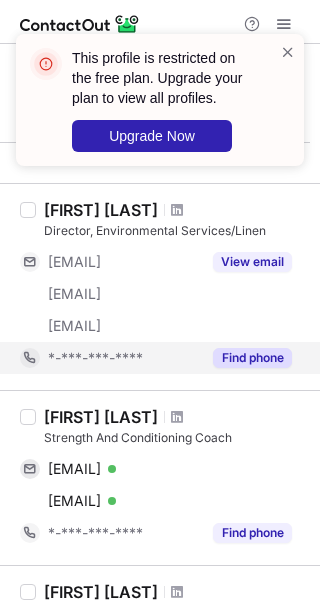 scroll, scrollTop: 1689, scrollLeft: 0, axis: vertical 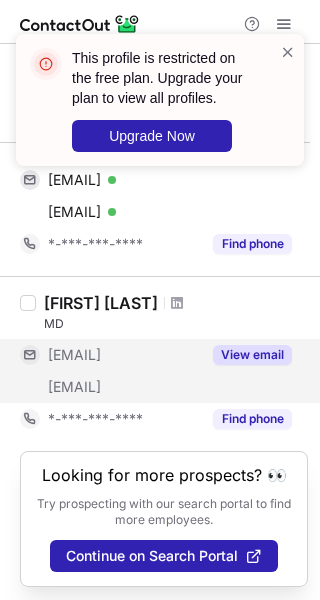 click on "View email" at bounding box center (252, 355) 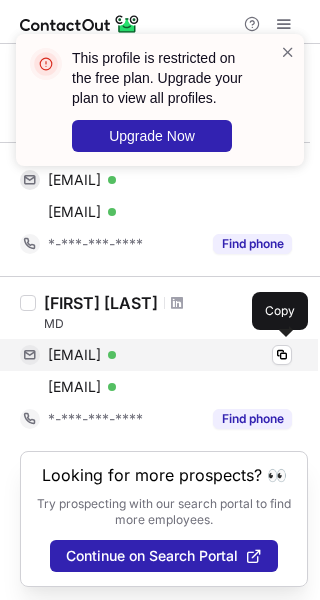 click on "staibb@verizon.net" at bounding box center (74, 355) 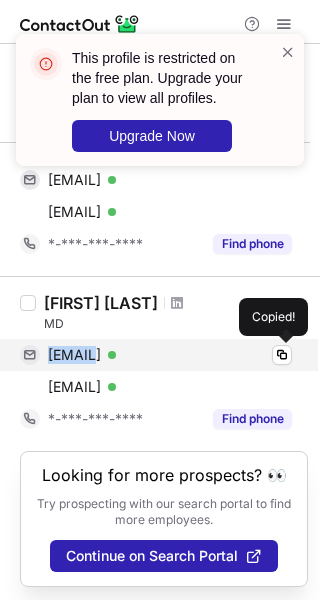 click on "staibb@verizon.net" at bounding box center [74, 355] 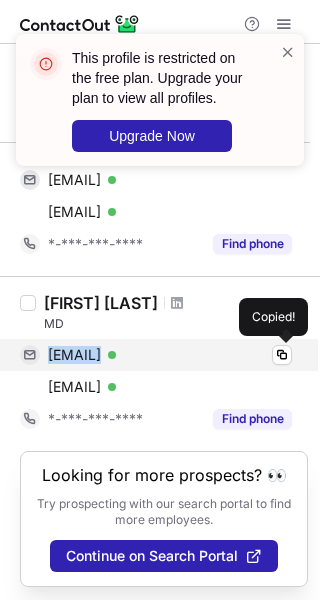 click on "staibb@verizon.net" at bounding box center (74, 355) 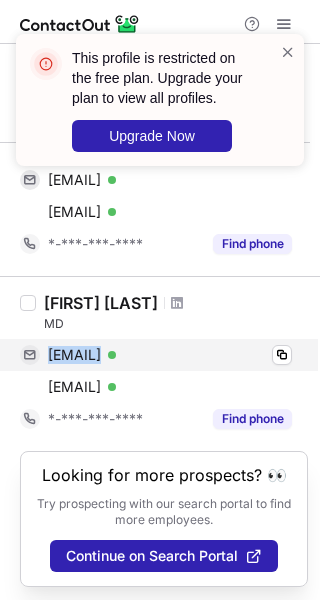copy on "staibb@verizon.net" 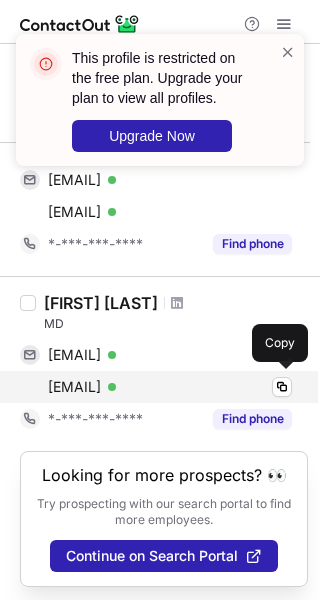 click on "gdean@lourdes.com" at bounding box center [74, 387] 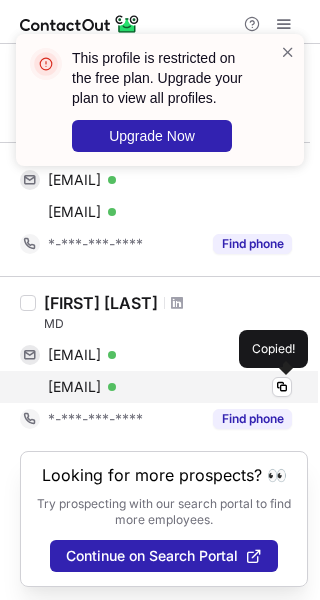 click on "gdean@lourdes.com" at bounding box center [74, 387] 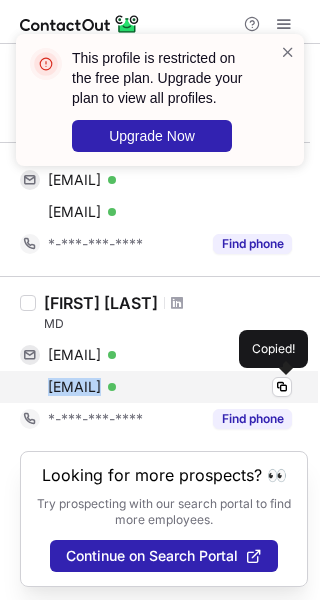 click on "gdean@lourdes.com" at bounding box center (74, 387) 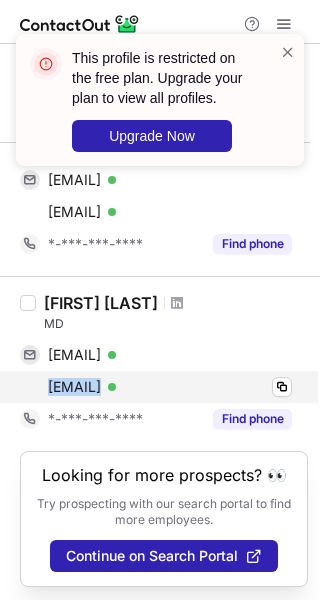 copy on "gdean@lourdes.com" 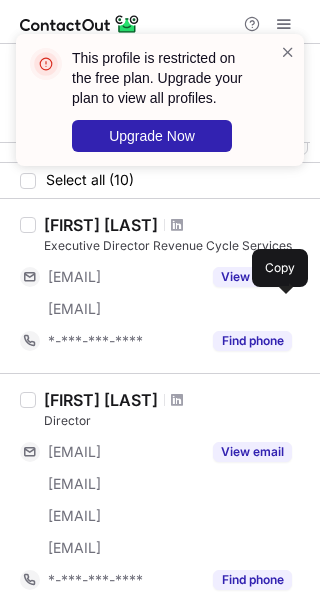scroll, scrollTop: 0, scrollLeft: 0, axis: both 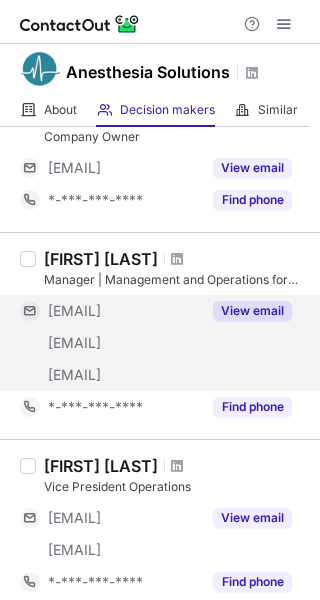 click on "View email" at bounding box center [246, 311] 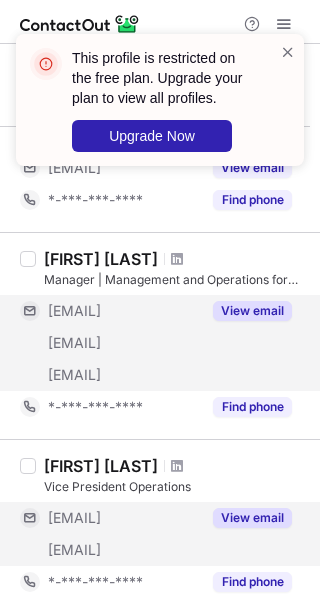click on "View email" at bounding box center [252, 518] 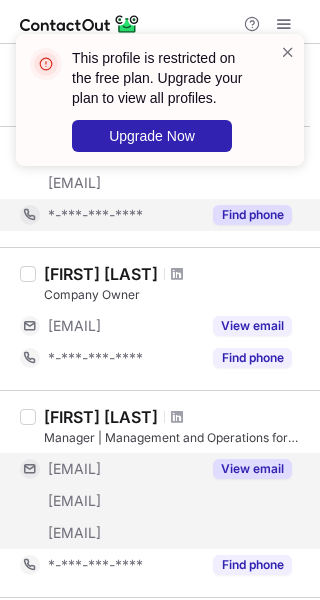 scroll, scrollTop: 0, scrollLeft: 0, axis: both 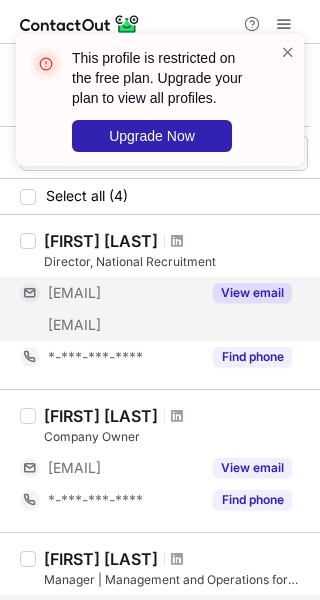 click on "View email" at bounding box center [252, 293] 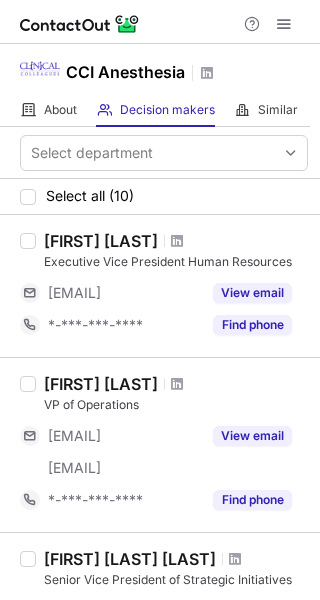 scroll, scrollTop: 0, scrollLeft: 0, axis: both 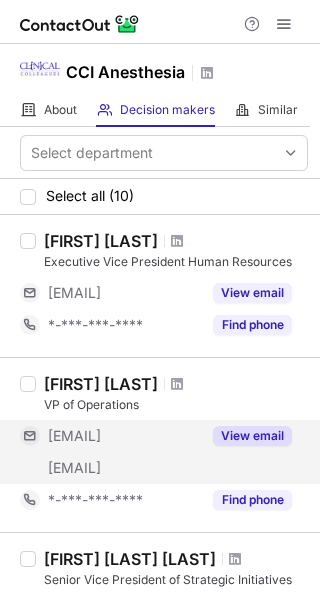 click on "View email" at bounding box center [252, 436] 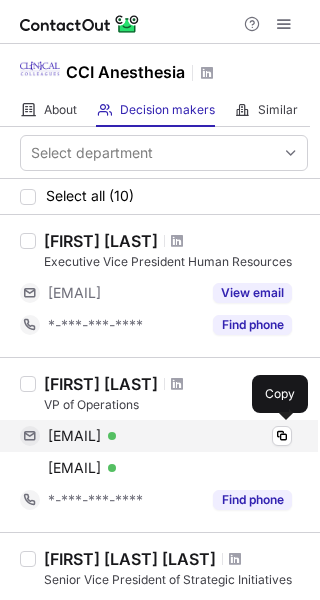click on "dleonemail@yahoo.com" at bounding box center [74, 436] 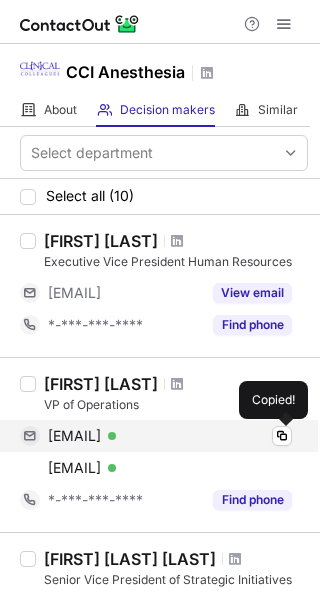 click on "dleonemail@yahoo.com" at bounding box center [74, 436] 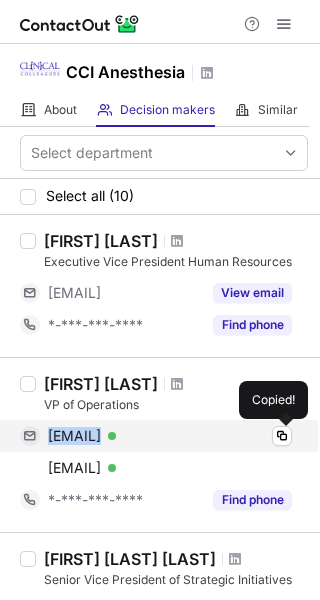 click on "dleonemail@yahoo.com" at bounding box center [74, 436] 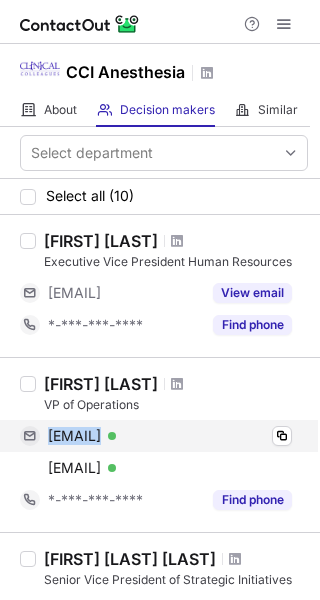 copy on "dleonemail@yahoo.com" 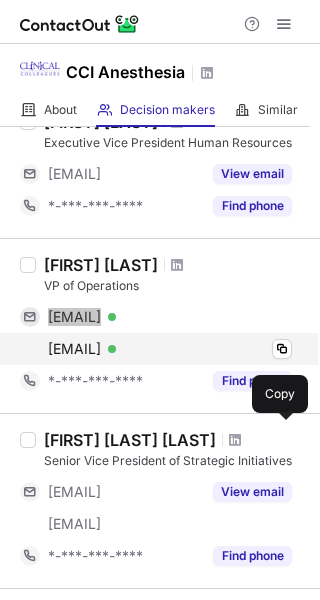scroll, scrollTop: 300, scrollLeft: 0, axis: vertical 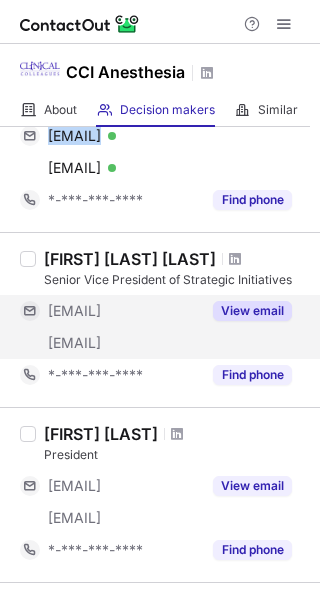 click on "View email" at bounding box center [252, 311] 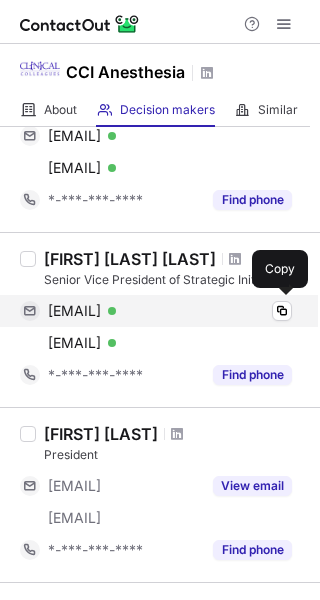 click on "biancasterling1@gmail.com" at bounding box center (74, 311) 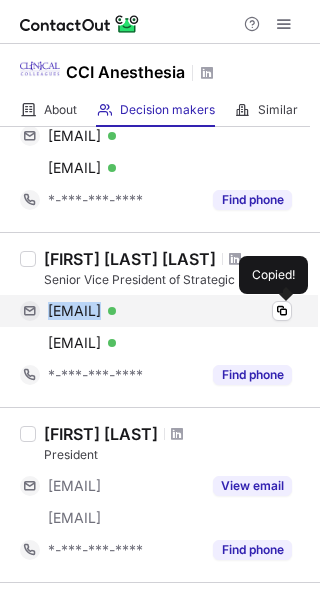 click on "biancasterling1@gmail.com" at bounding box center [74, 311] 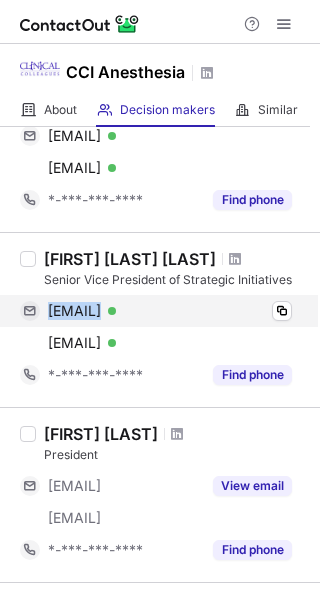 copy on "biancasterling1@gmail.com" 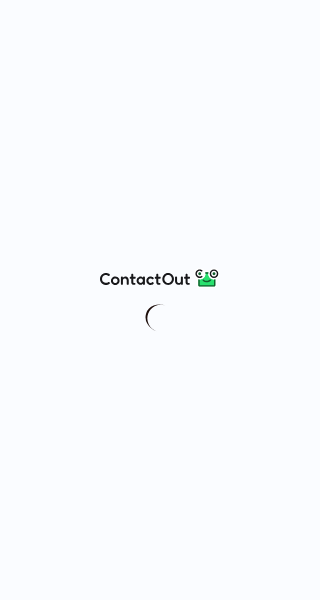 scroll, scrollTop: 0, scrollLeft: 0, axis: both 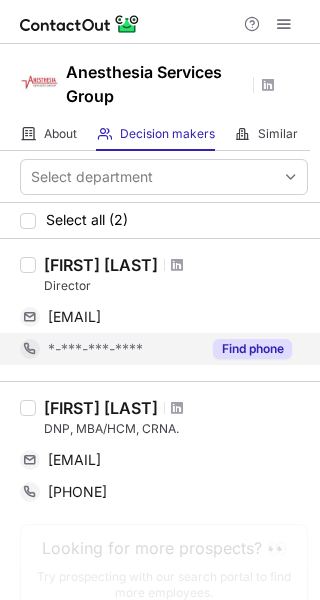 click on "Find phone" at bounding box center [252, 349] 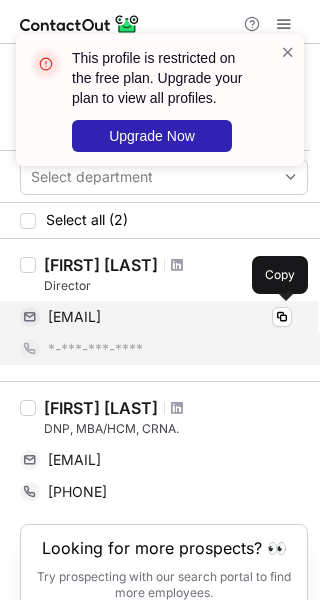 click on "[EMAIL]" at bounding box center [74, 317] 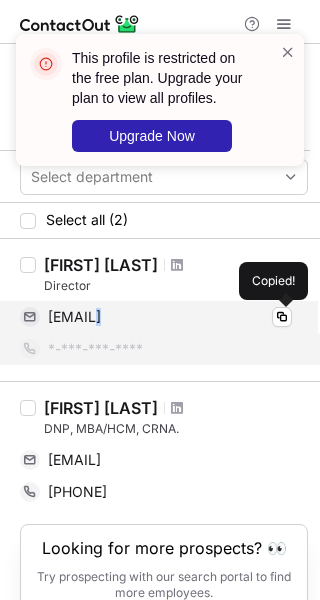 click on "[EMAIL]" at bounding box center [74, 317] 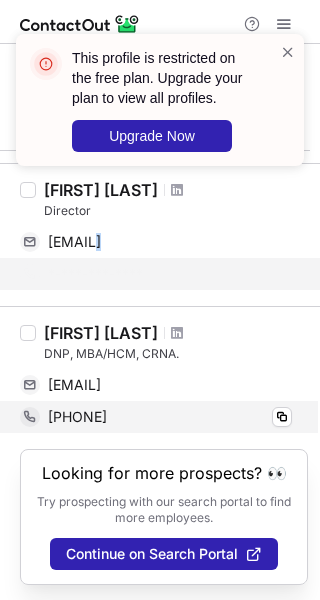 scroll, scrollTop: 43, scrollLeft: 0, axis: vertical 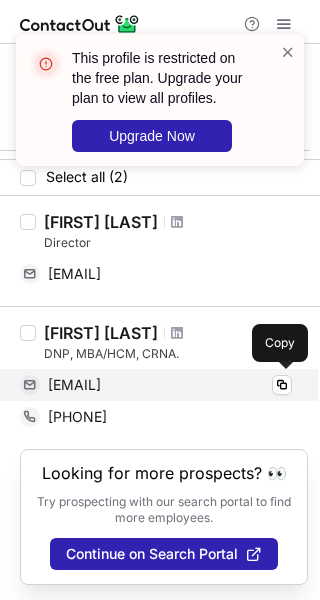 click on "[EMAIL]" at bounding box center (74, 385) 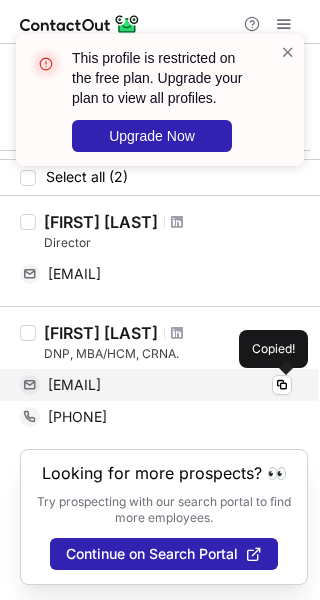 click on "[EMAIL]" at bounding box center [74, 385] 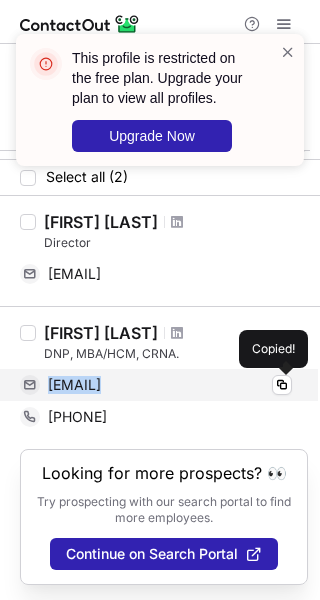 click on "[EMAIL]" at bounding box center [74, 385] 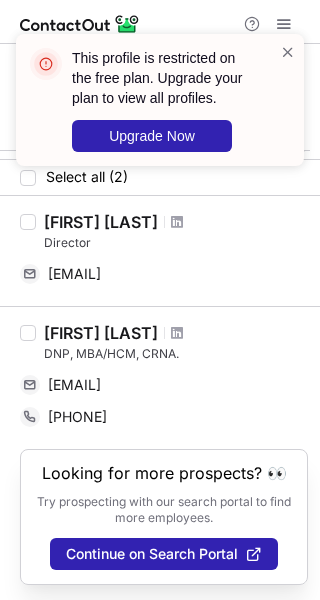 click on "[FIRST] [LAST] [TITLE] [EMAIL]" at bounding box center [172, 251] 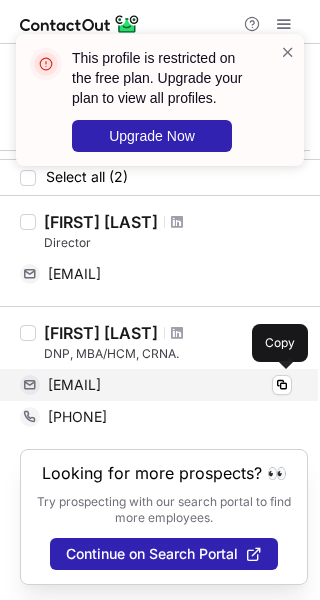 click on "[EMAIL]" at bounding box center (74, 385) 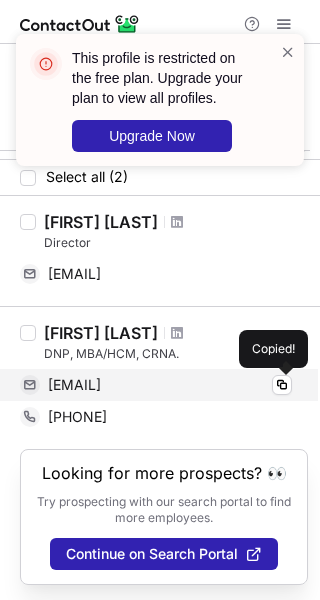click on "[EMAIL]" at bounding box center (74, 385) 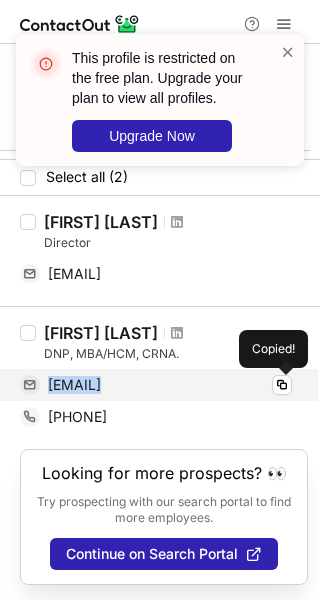click on "[EMAIL]" at bounding box center (74, 385) 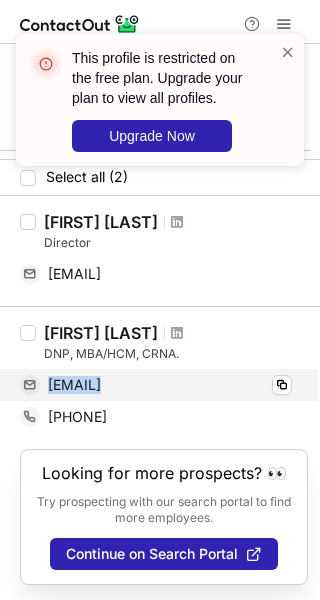 copy on "[EMAIL]" 